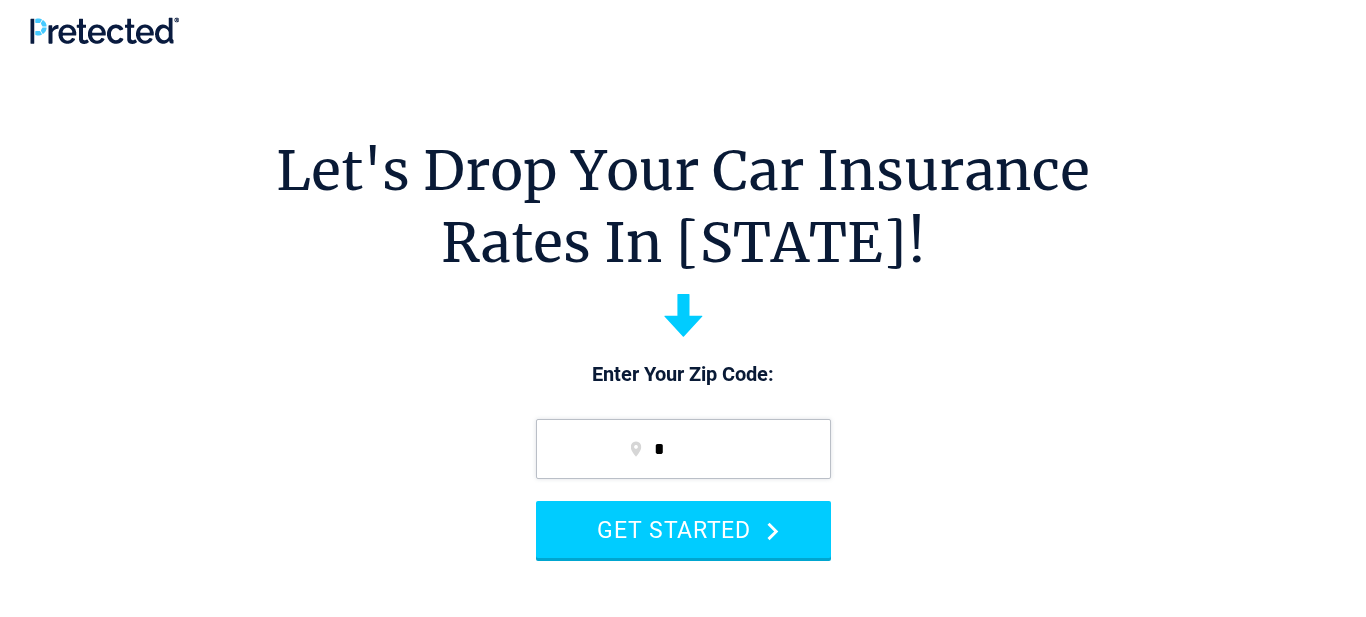 scroll, scrollTop: 0, scrollLeft: 0, axis: both 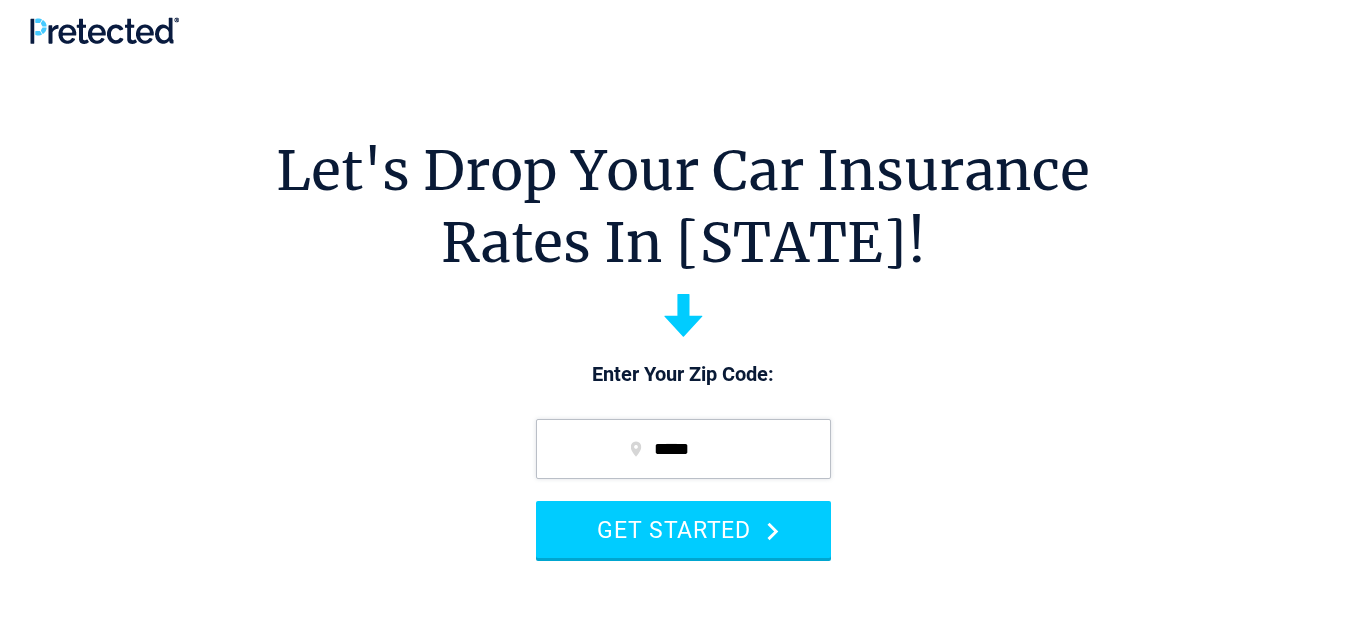 type on "*****" 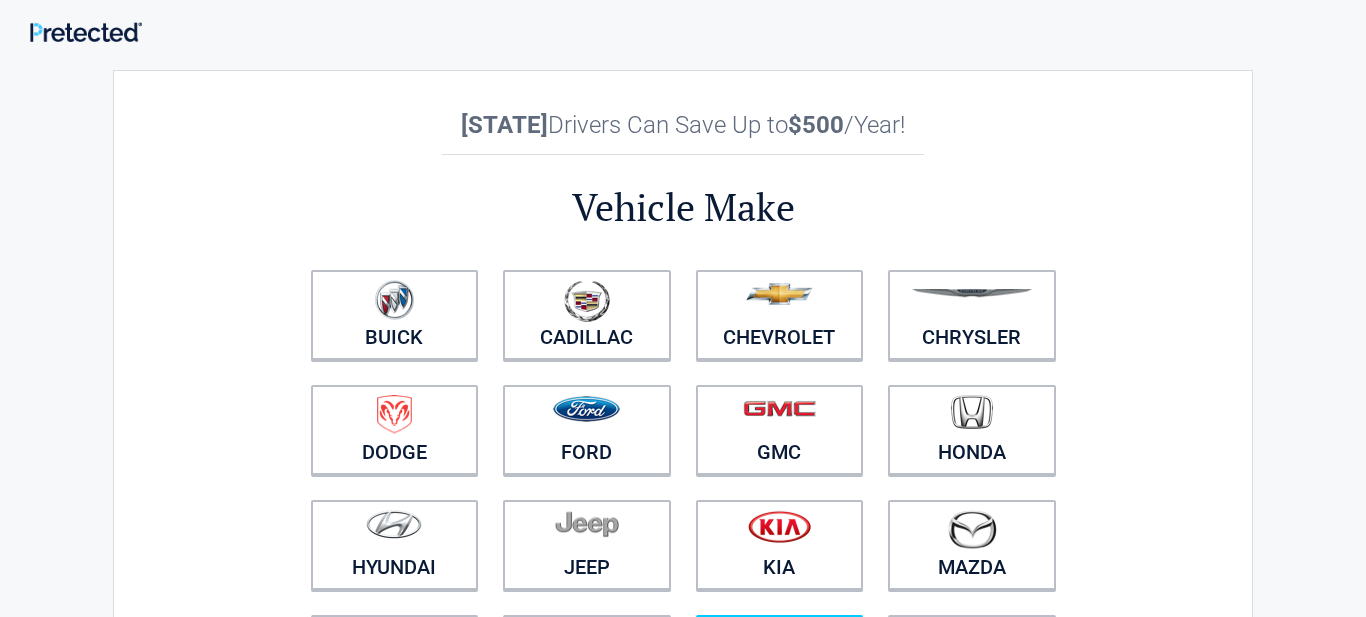 scroll, scrollTop: 160, scrollLeft: 0, axis: vertical 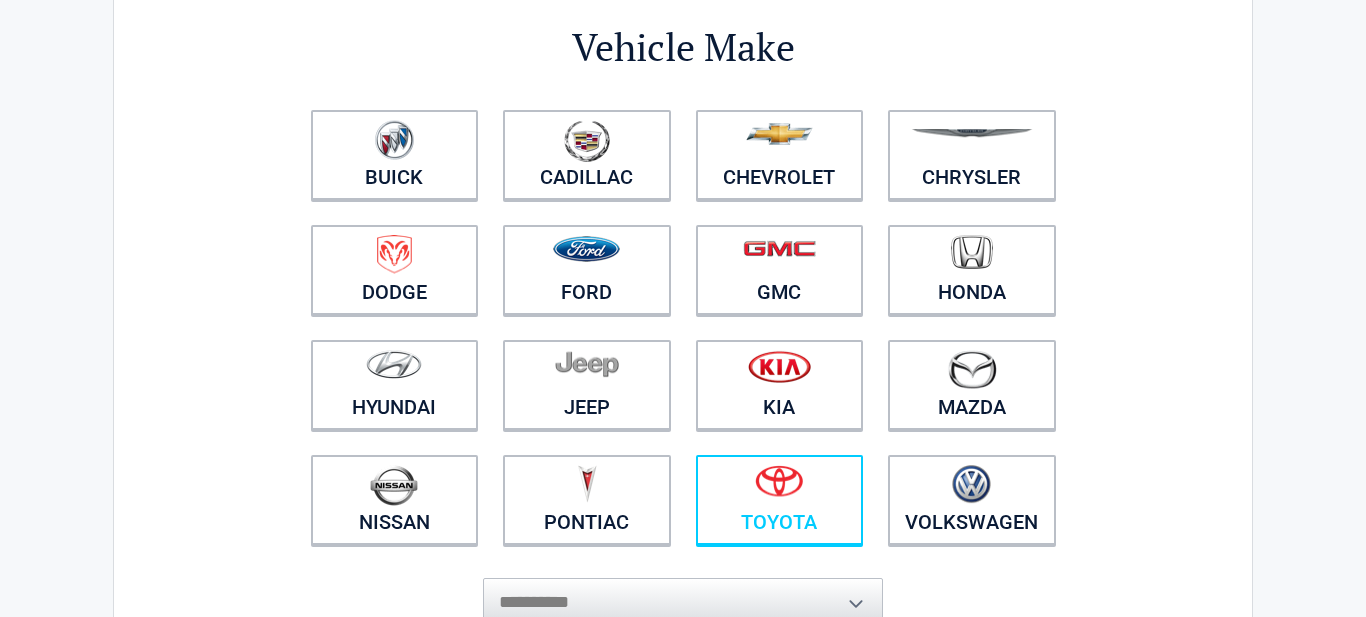click at bounding box center [780, 487] 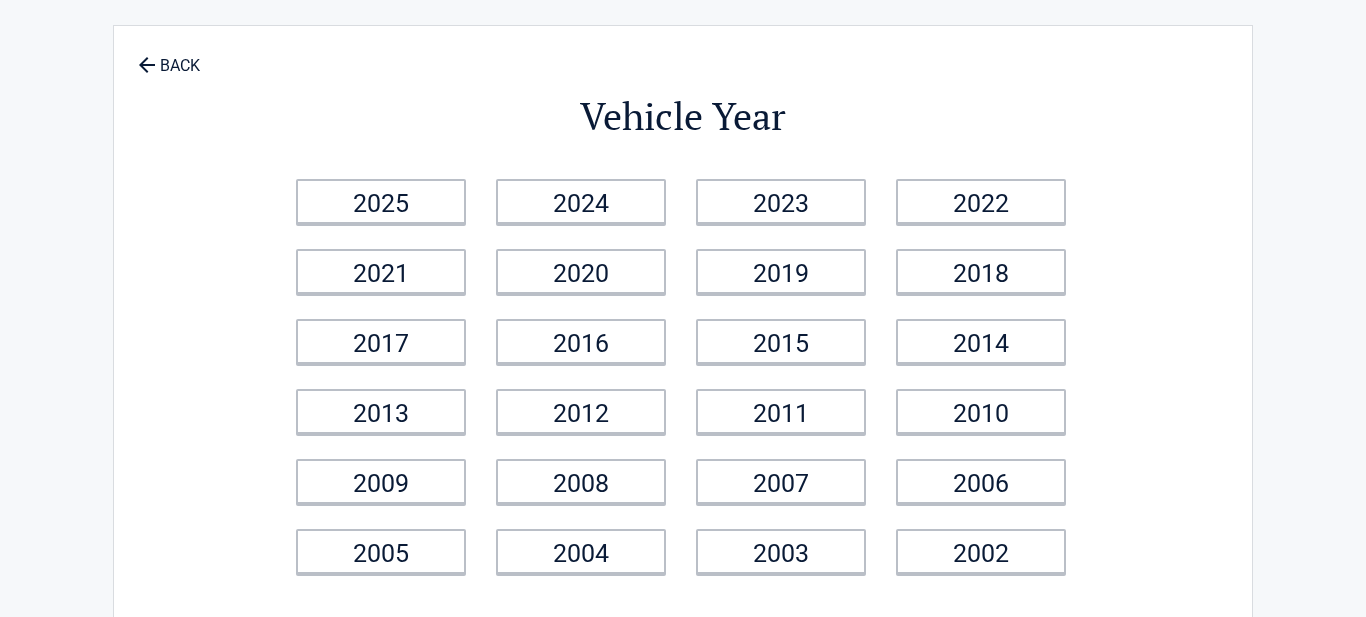 scroll, scrollTop: 0, scrollLeft: 0, axis: both 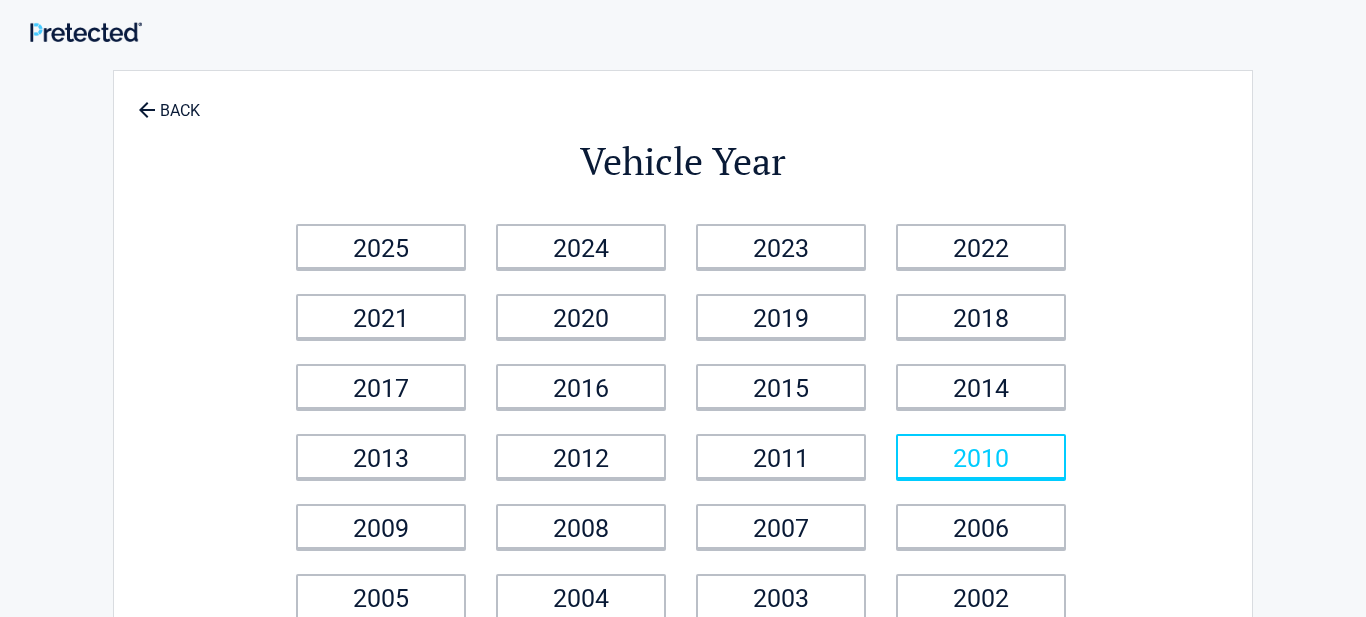 click on "2010" at bounding box center [981, 456] 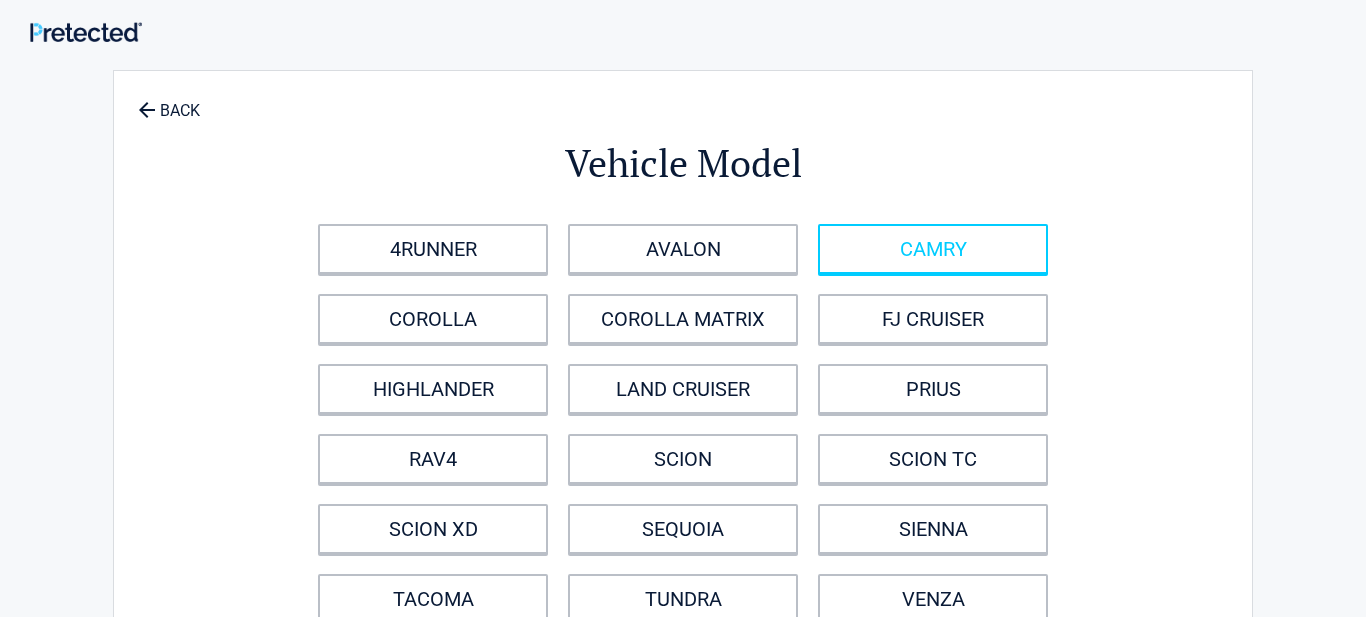 click on "CAMRY" at bounding box center [933, 249] 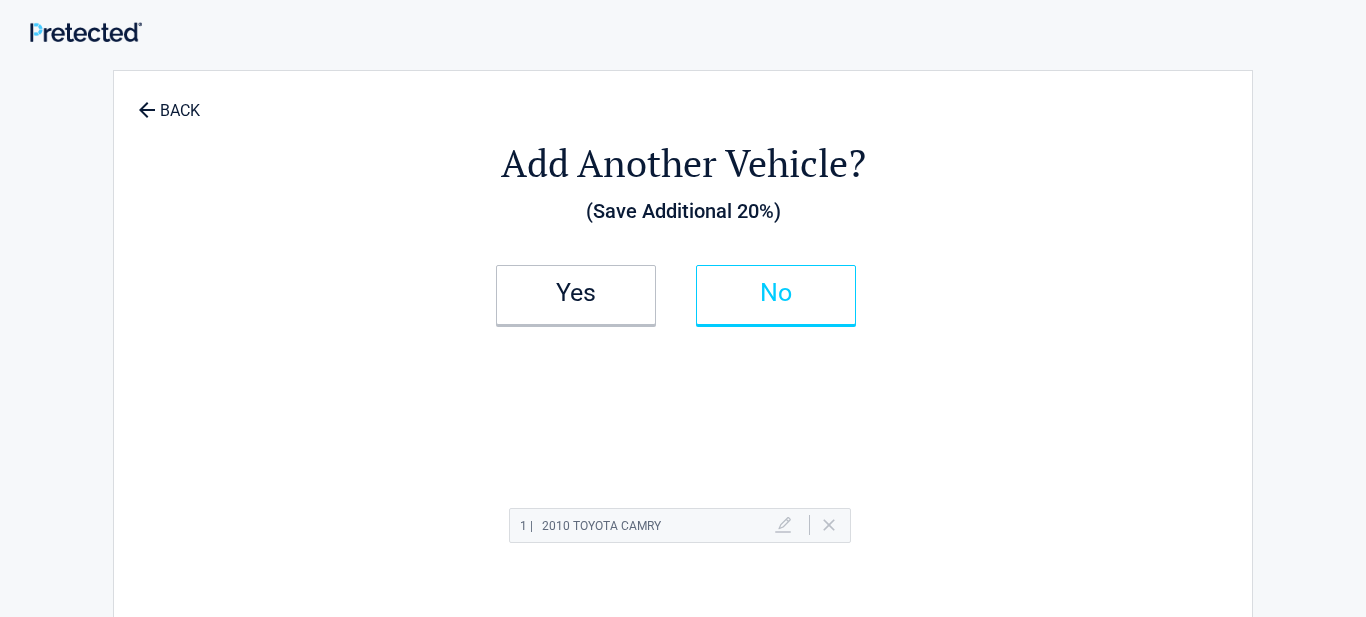 click on "No" at bounding box center [776, 293] 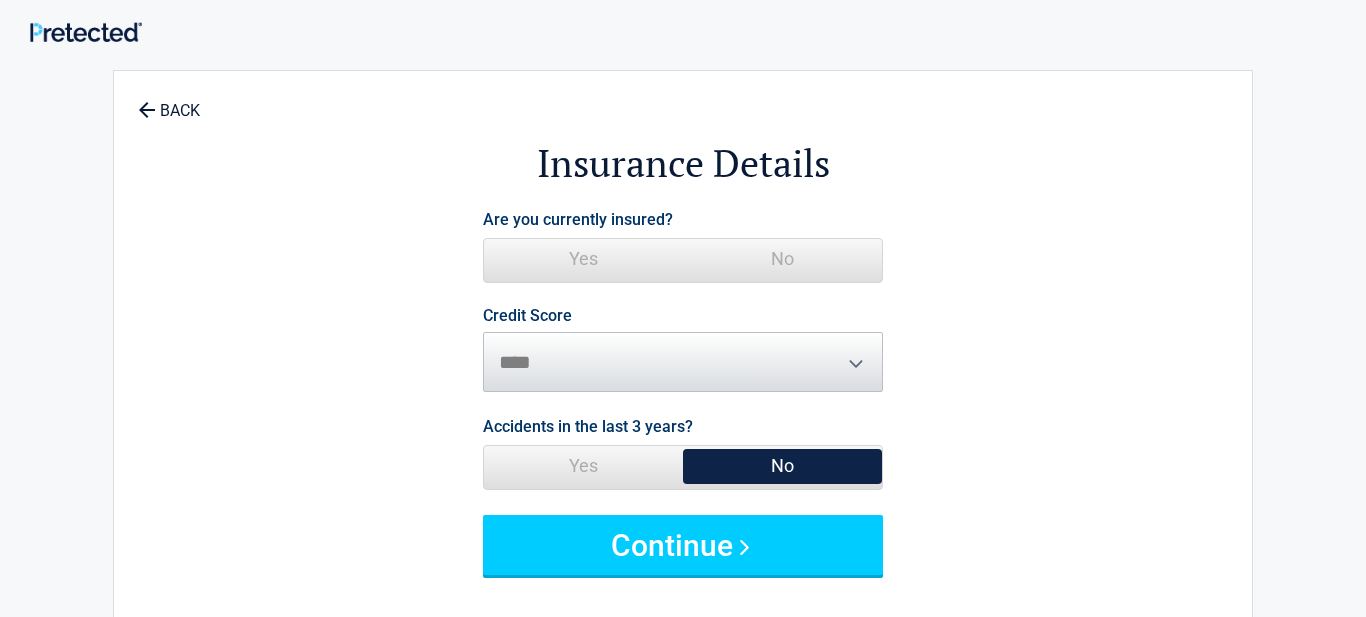 click on "No" at bounding box center (782, 259) 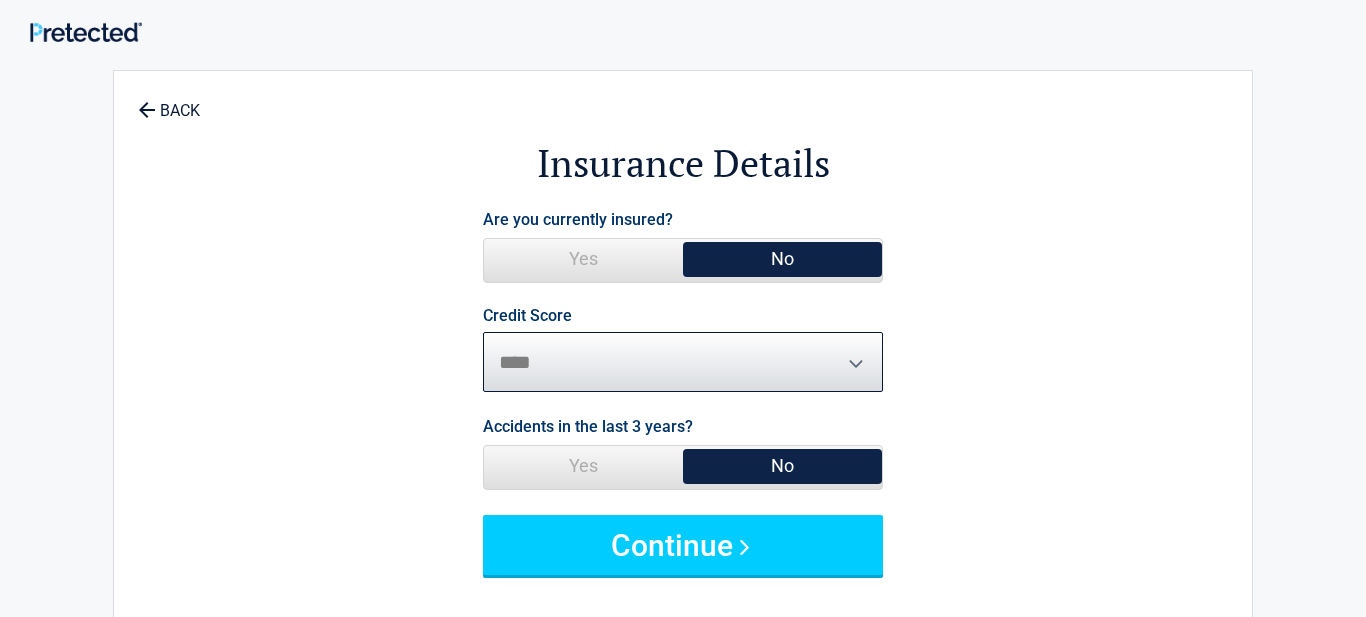 click on "*********
****
*******
****" at bounding box center (683, 362) 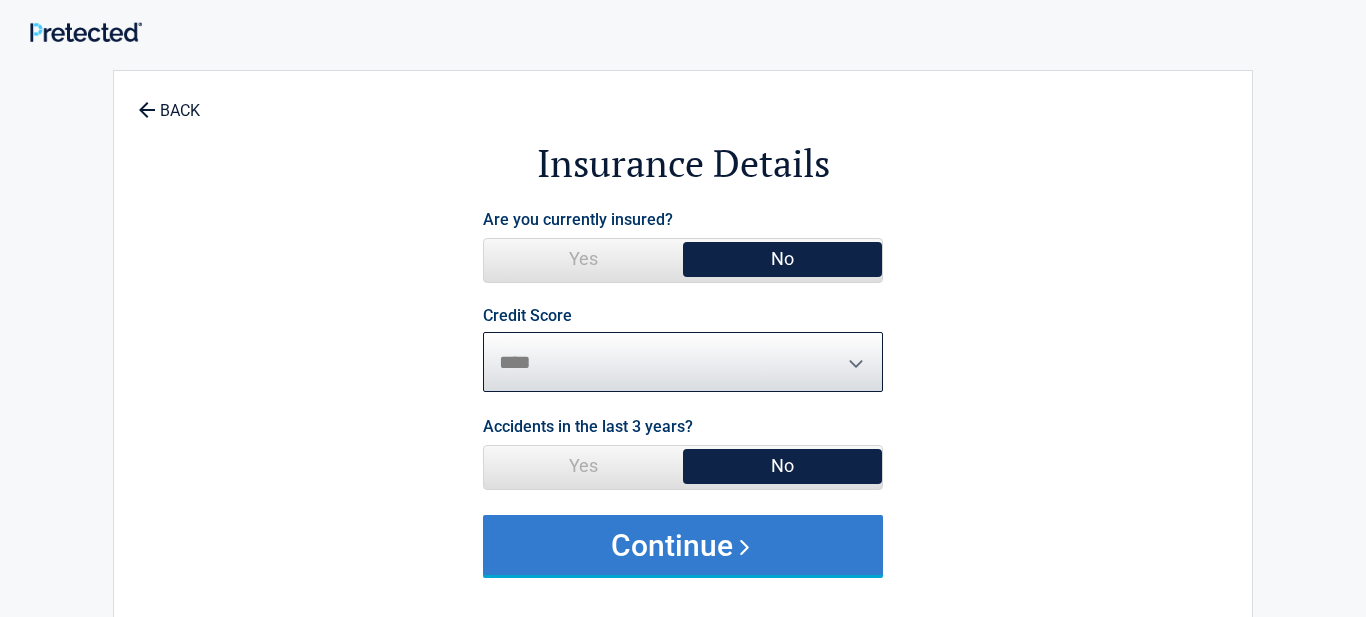 select on "****" 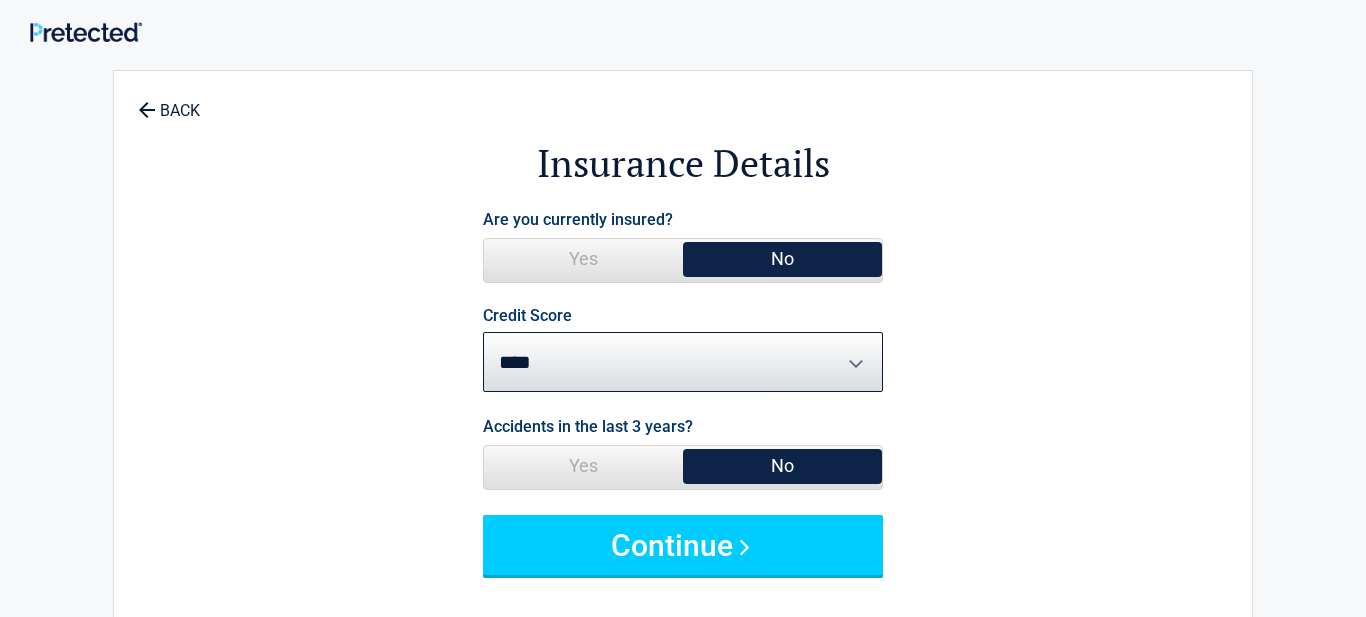 click on "No" at bounding box center [782, 466] 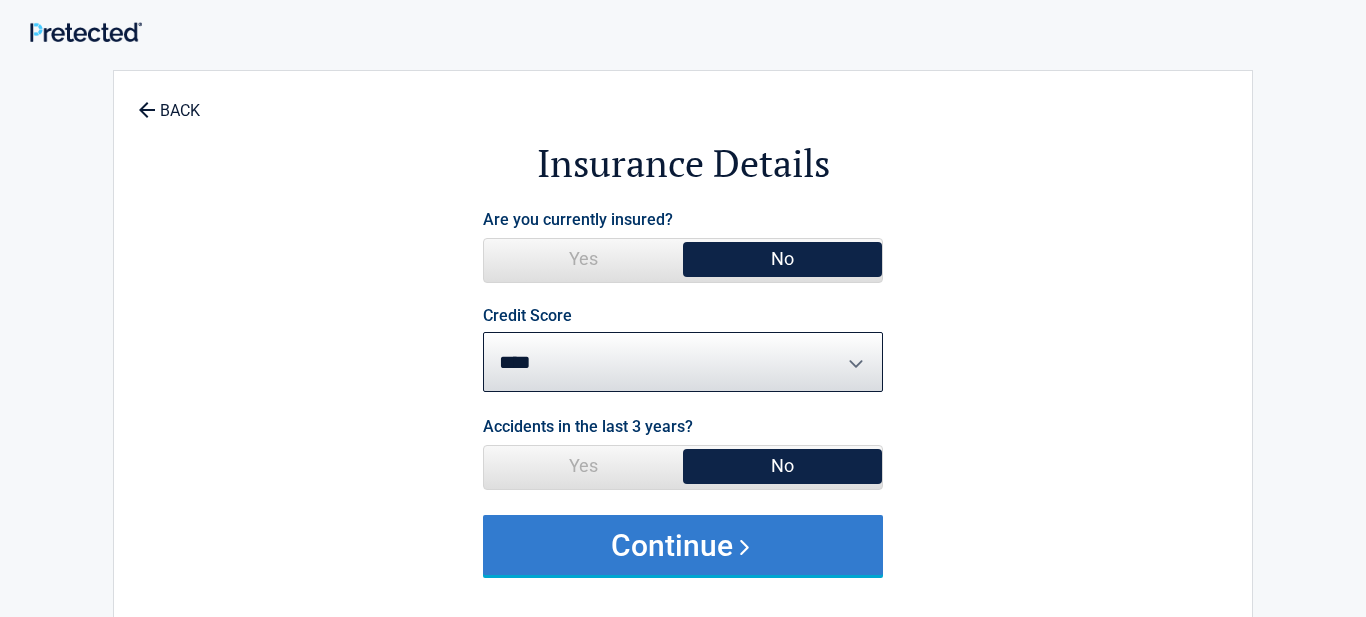 click on "Continue" at bounding box center [683, 545] 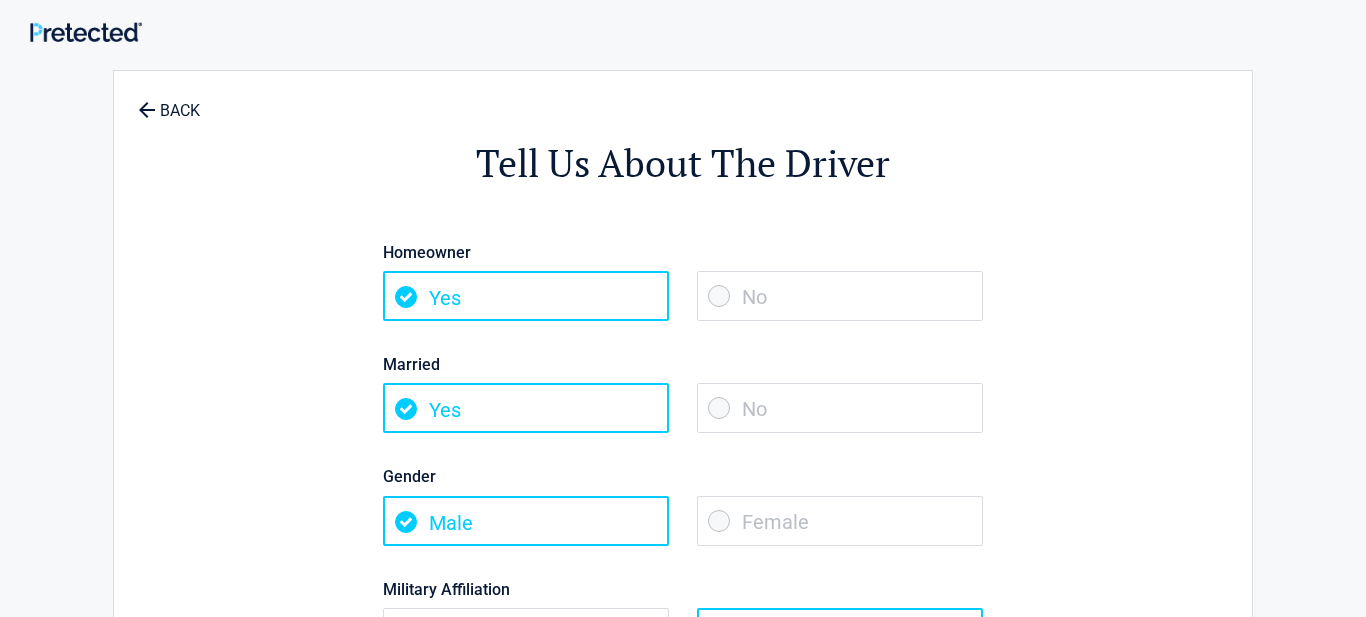 click on "No" at bounding box center [840, 296] 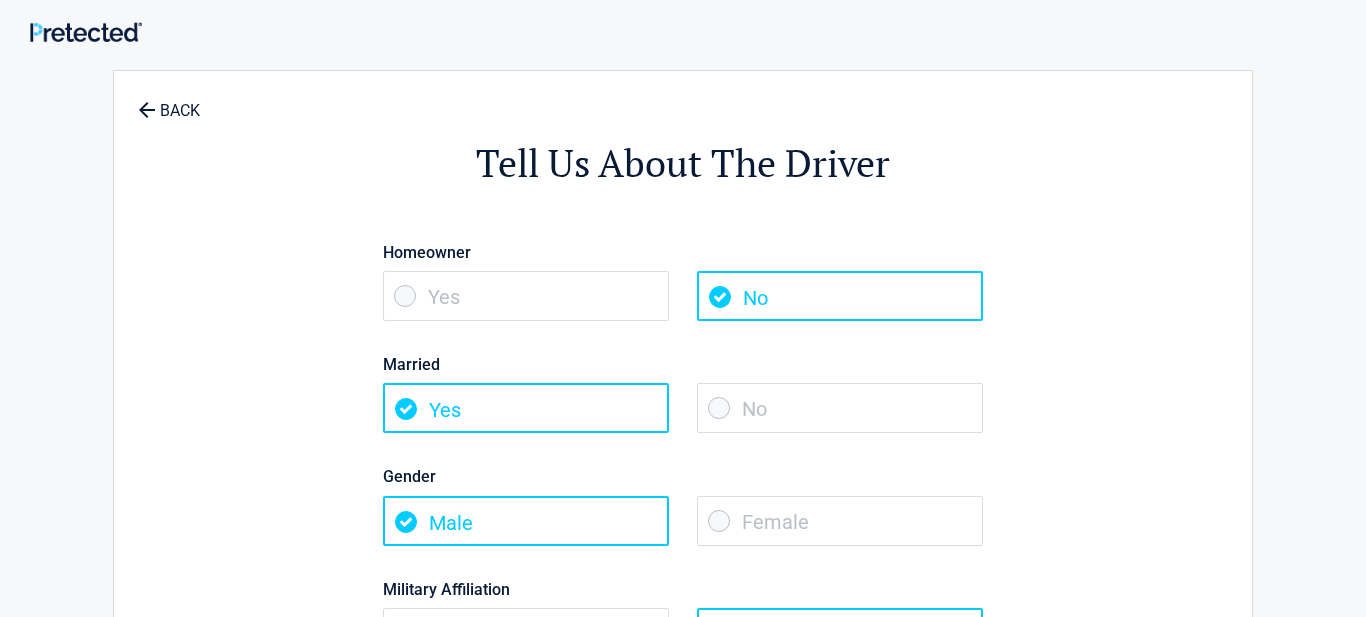 click on "No" at bounding box center [840, 408] 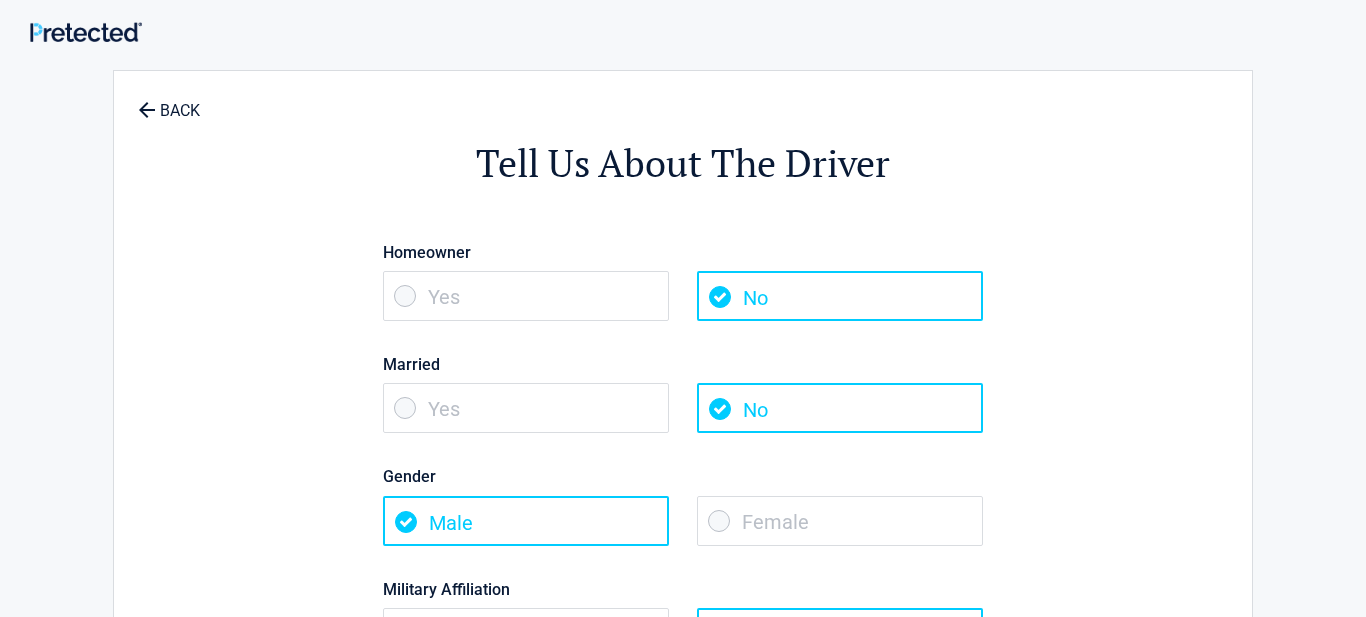 click on "Female" at bounding box center [840, 521] 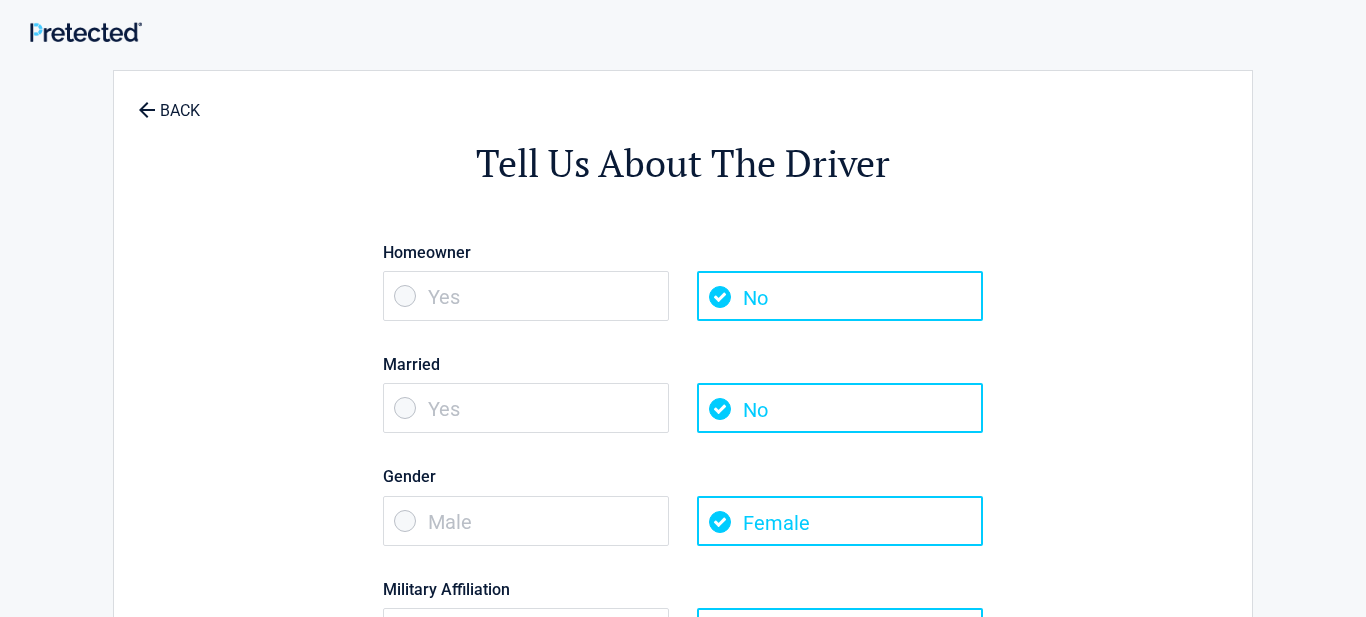 click on "Female" at bounding box center (840, 521) 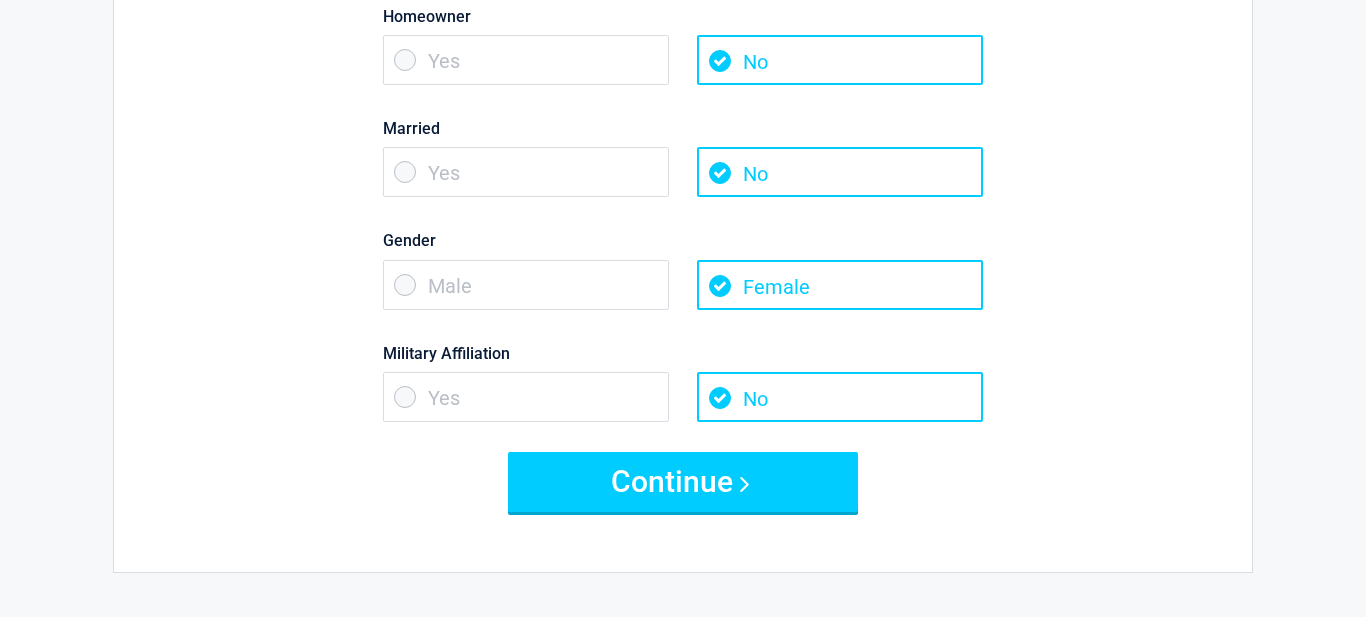 scroll, scrollTop: 240, scrollLeft: 0, axis: vertical 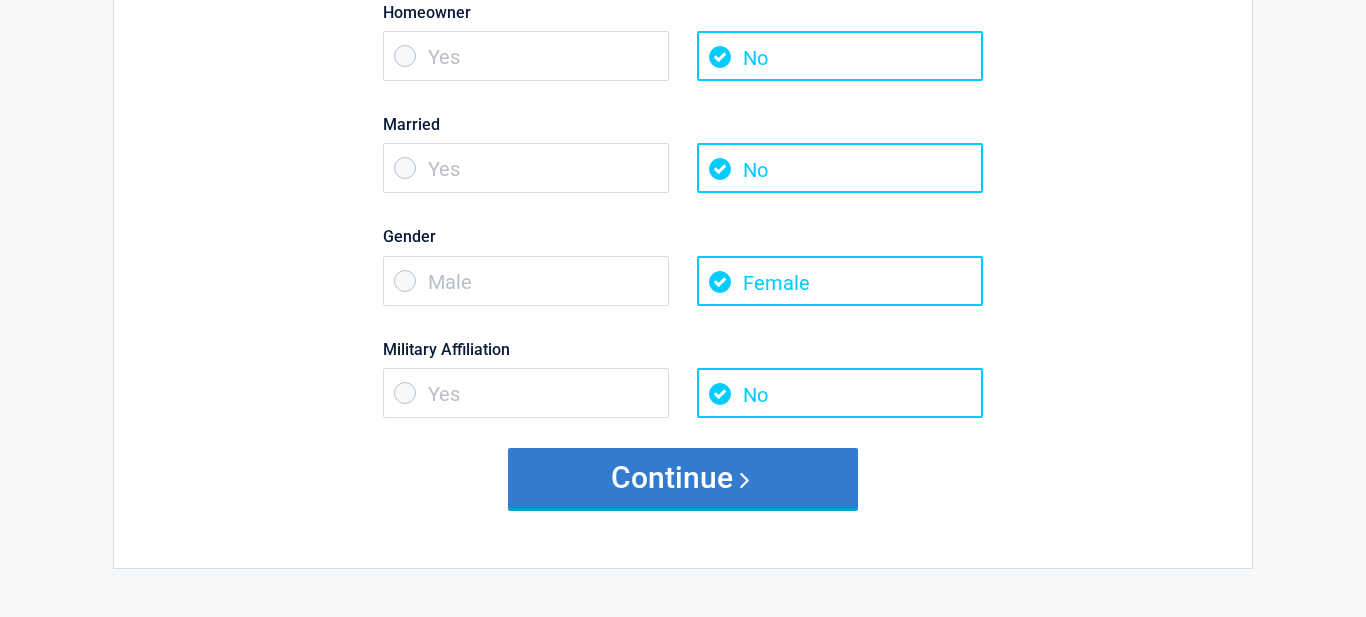 click on "Continue" at bounding box center [683, 478] 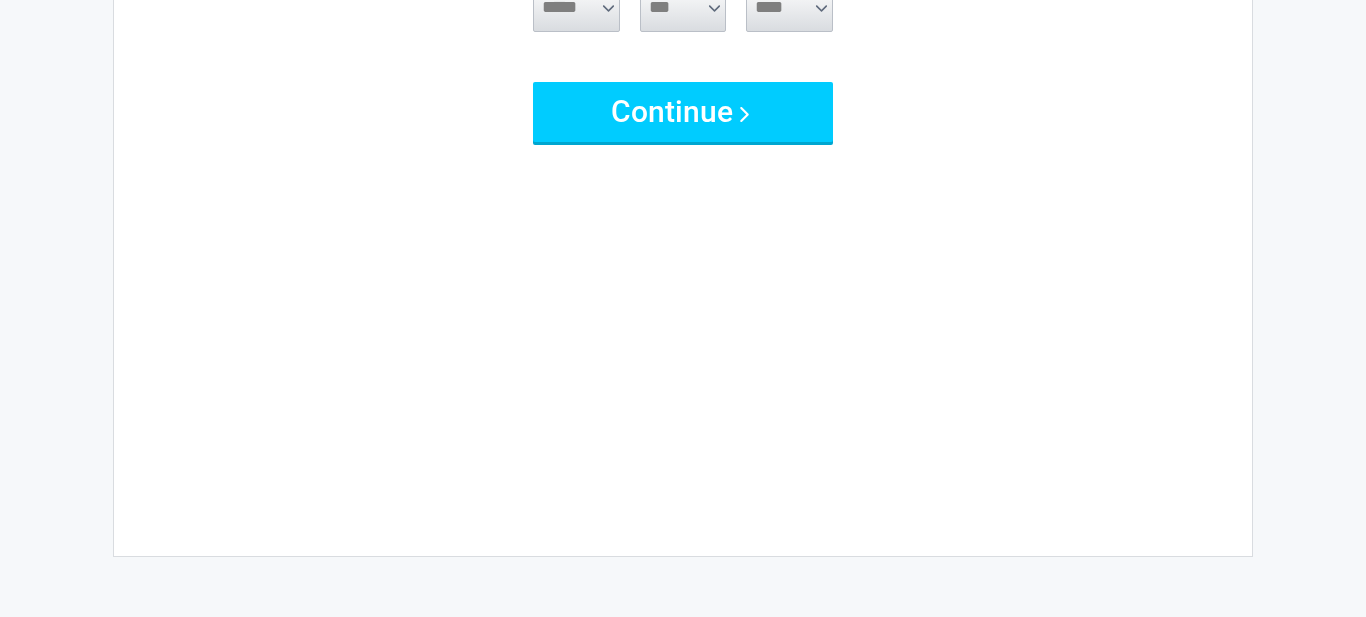 scroll, scrollTop: 0, scrollLeft: 0, axis: both 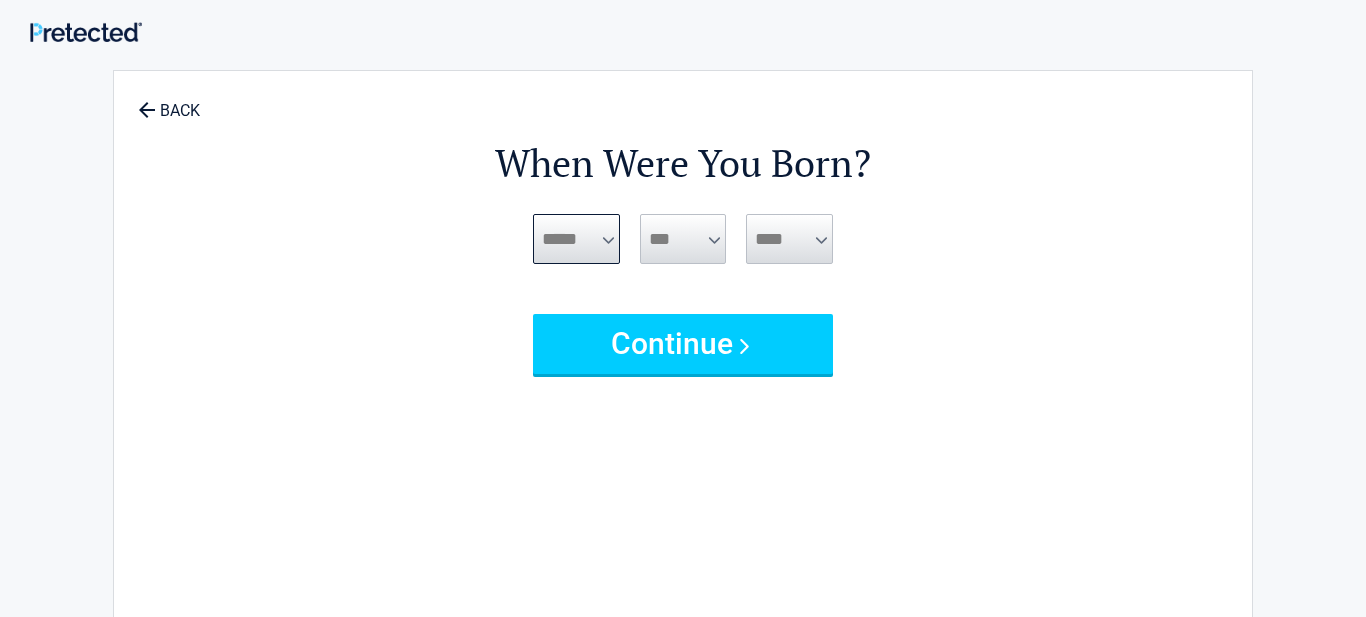 click on "*****
***
***
***
***
***
***
***
***
***
***
***
***" at bounding box center [576, 239] 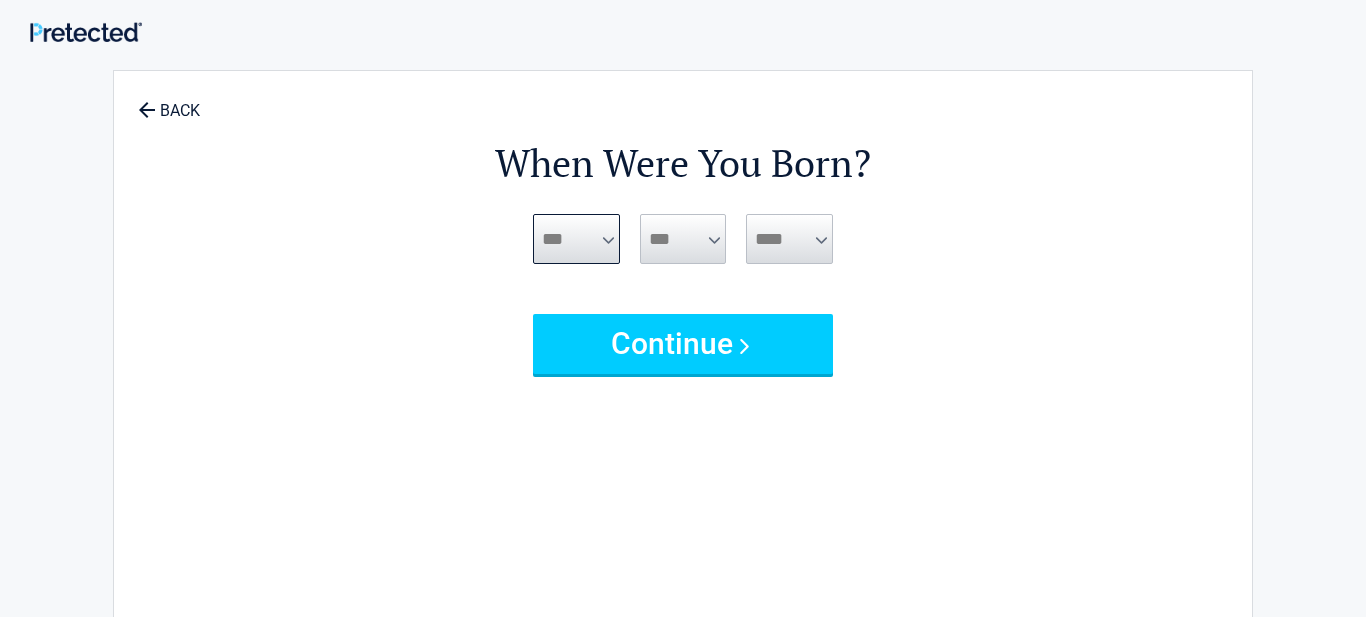 click on "*****
***
***
***
***
***
***
***
***
***
***
***
***" at bounding box center (576, 239) 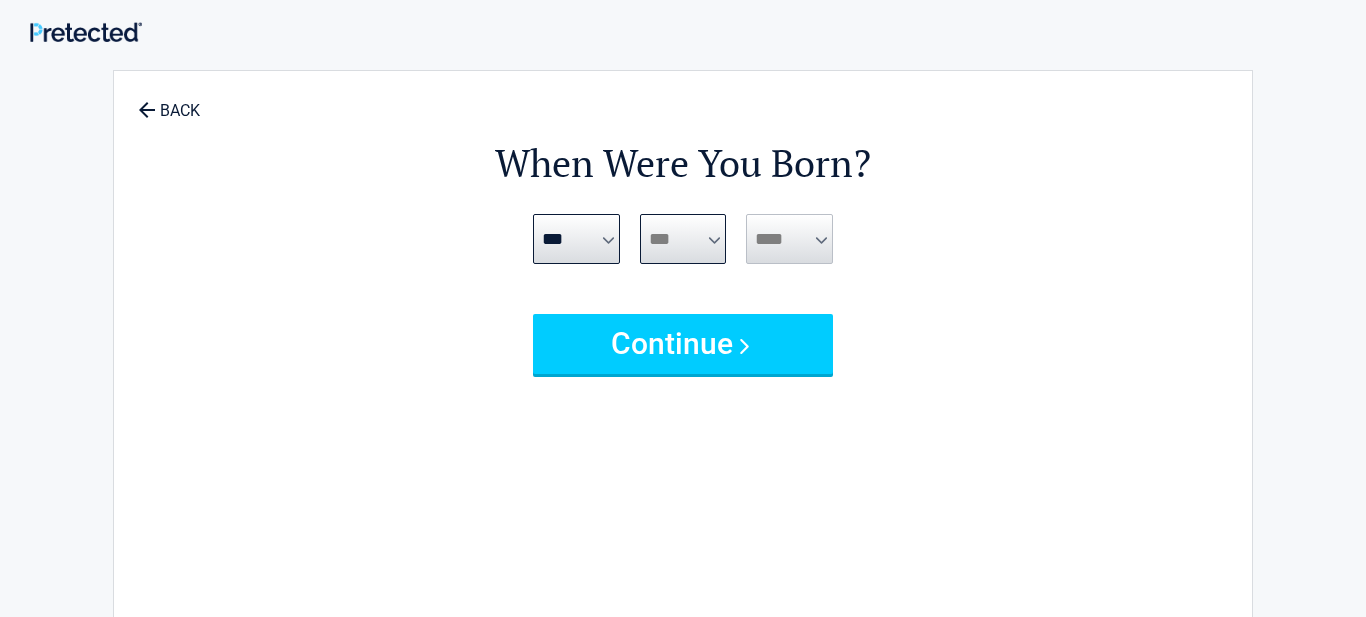 click on "*** * * * * * * * * * ** ** ** ** ** ** ** ** ** ** ** ** ** ** ** ** ** ** ** ** ** **" at bounding box center (683, 239) 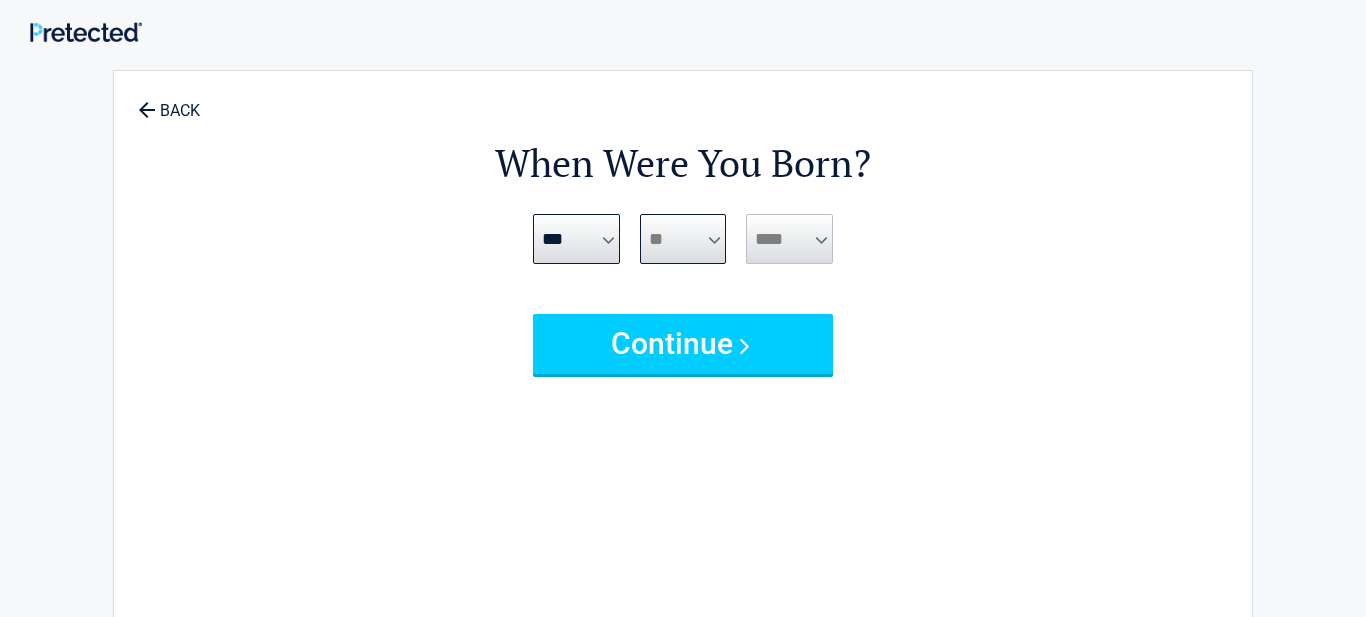 click on "*** * * * * * * * * * ** ** ** ** ** ** ** ** ** ** ** ** ** ** ** ** ** ** ** ** ** **" at bounding box center [683, 239] 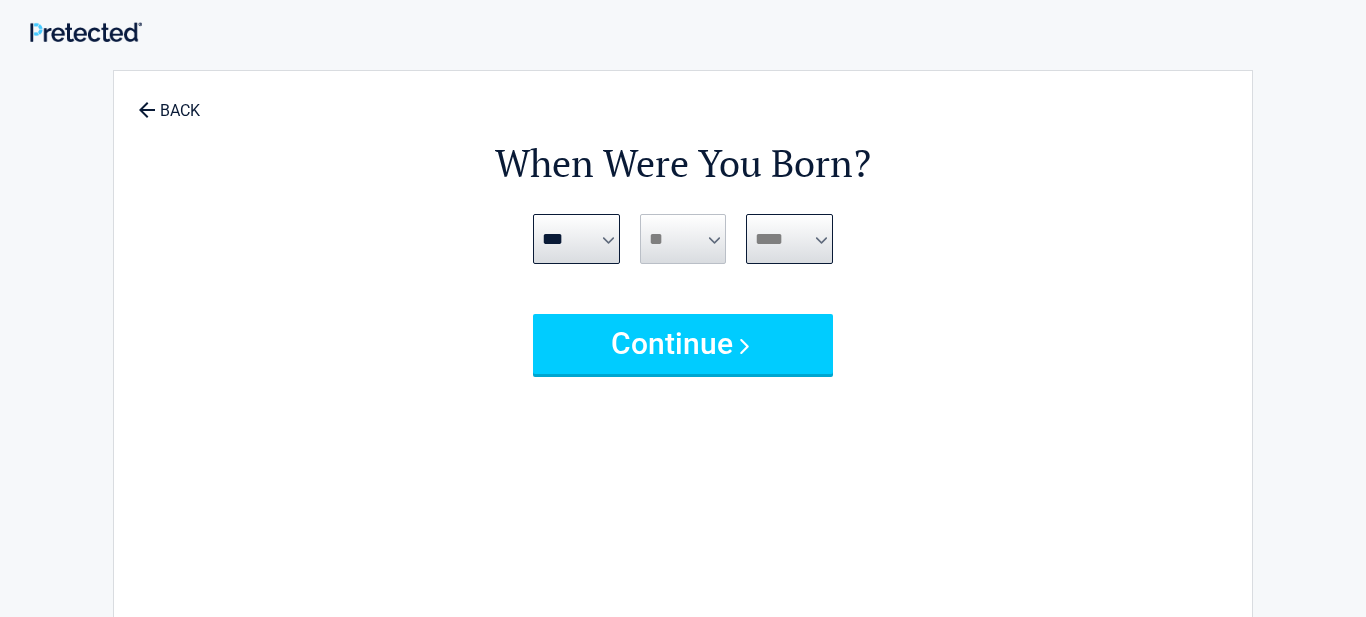 click on "****
****
****
****
****
****
****
****
****
****
****
****
****
****
****
****
****
****
****
****
****
****
****
****
****
****
****
****
****
****
****
****
****
****
****
****
****
****
****
****
****
****
****
****
****
****
****
****
****
****
****
****
****
****
****
****
****
****
****
****
****
****
****
****" at bounding box center (789, 239) 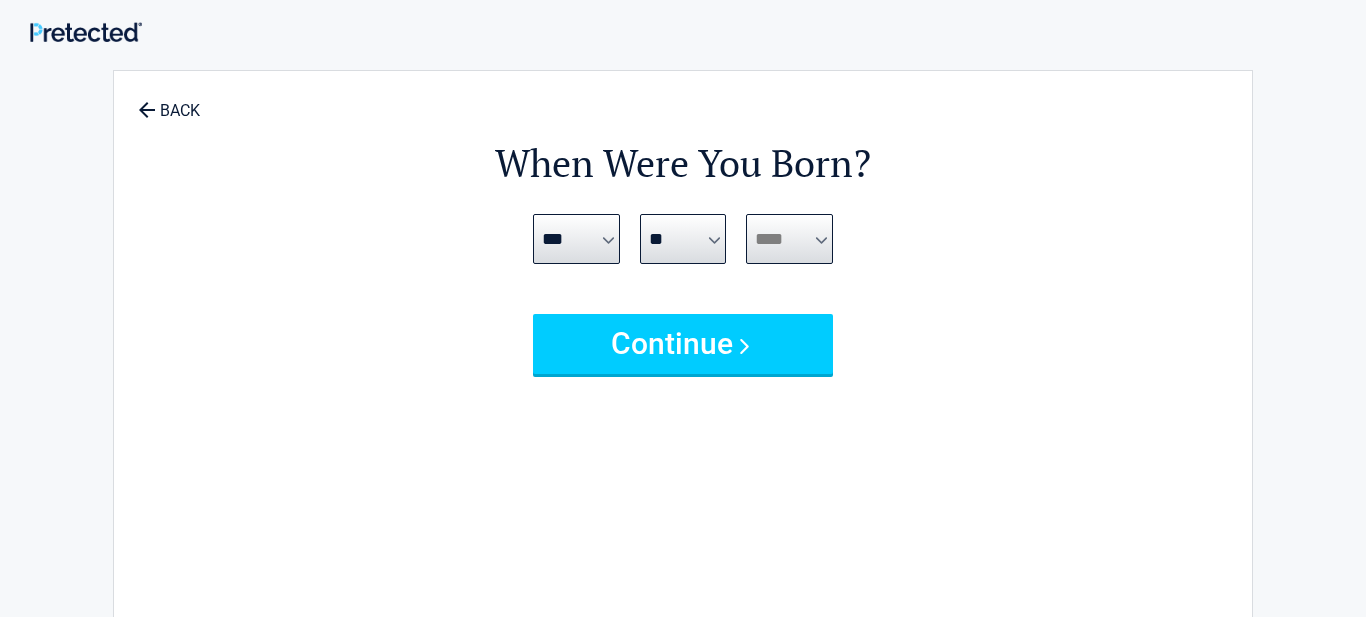select on "****" 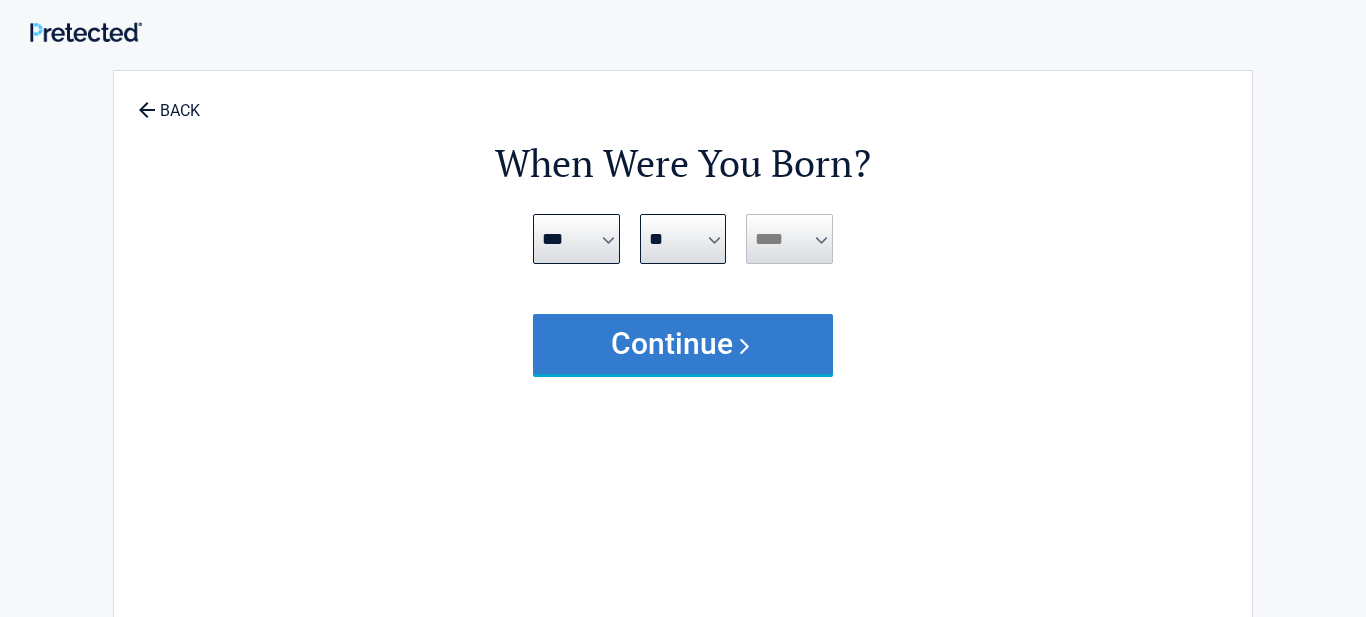 click on "Continue" at bounding box center (683, 344) 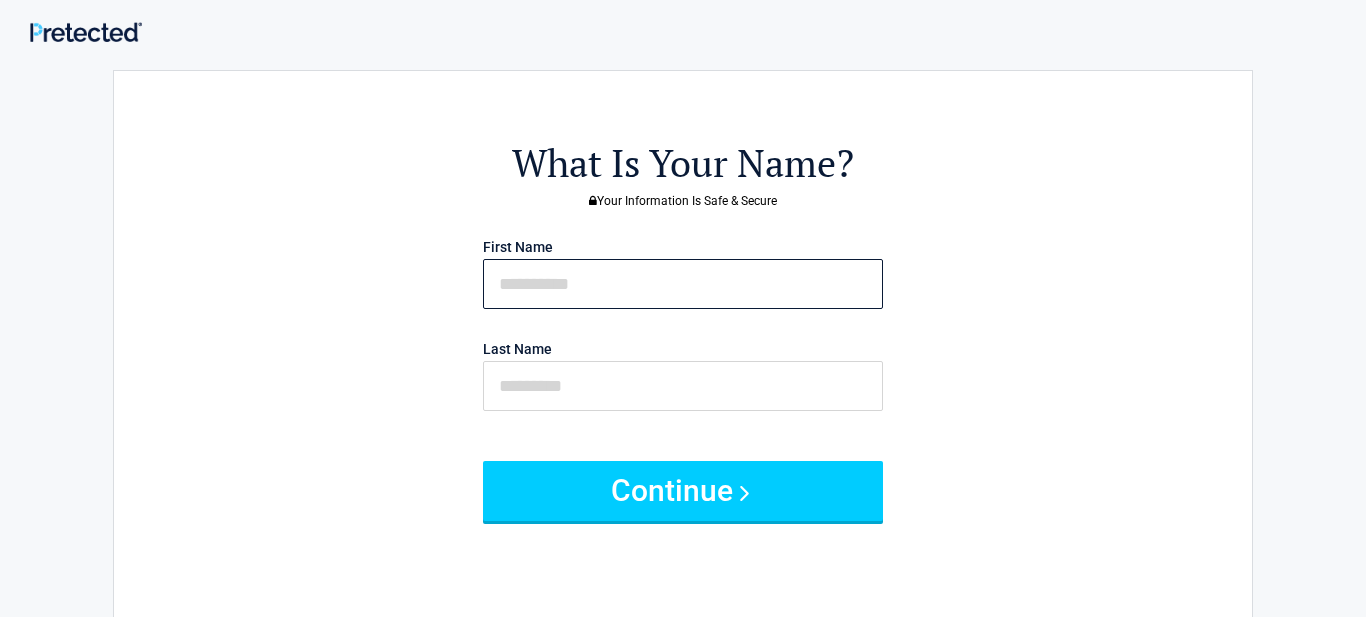 click at bounding box center [683, 284] 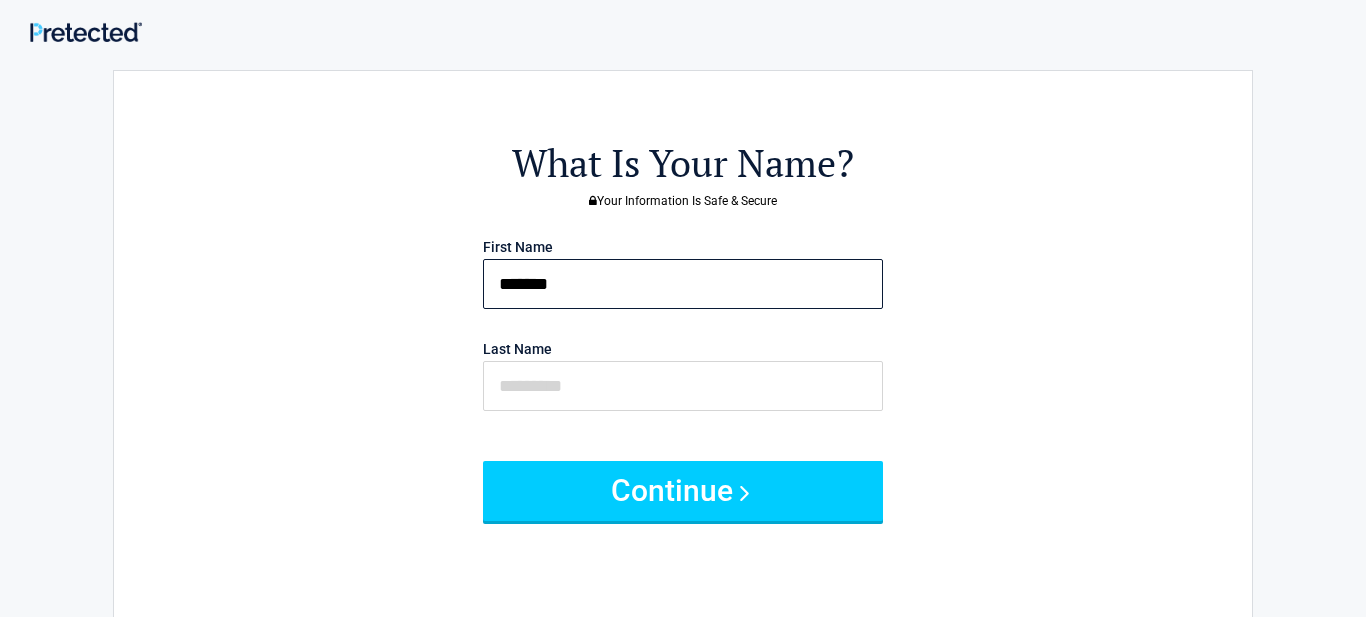 type on "*******" 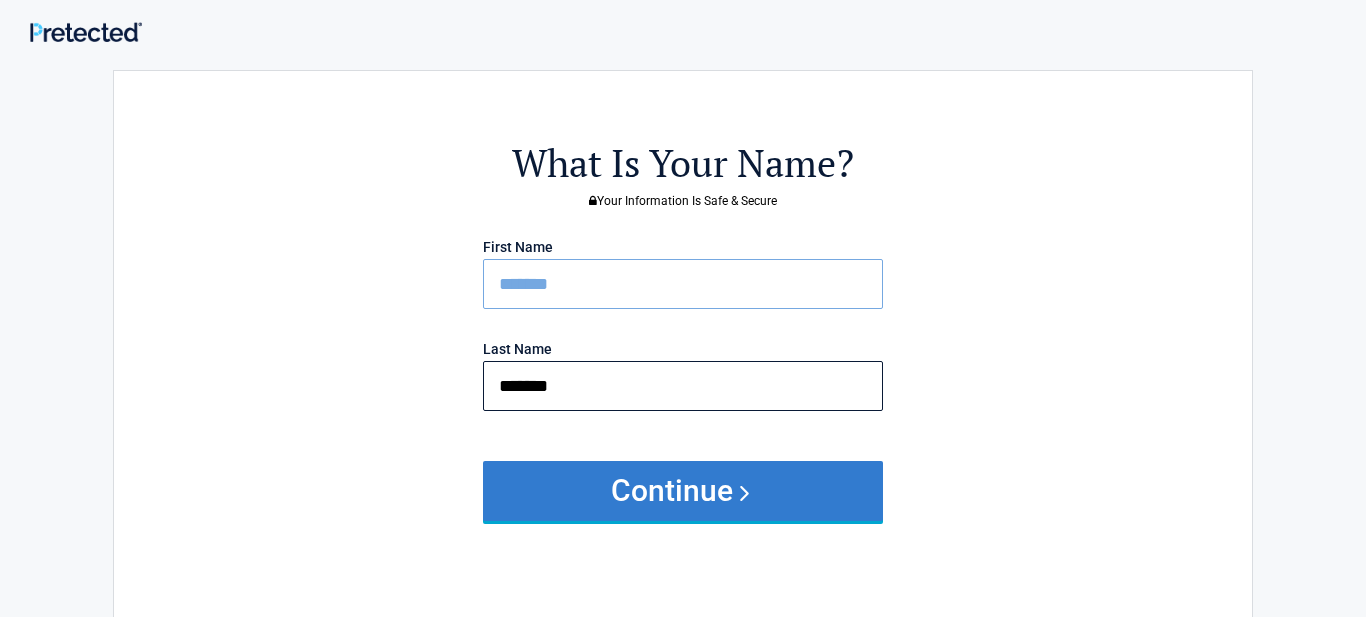 type on "*******" 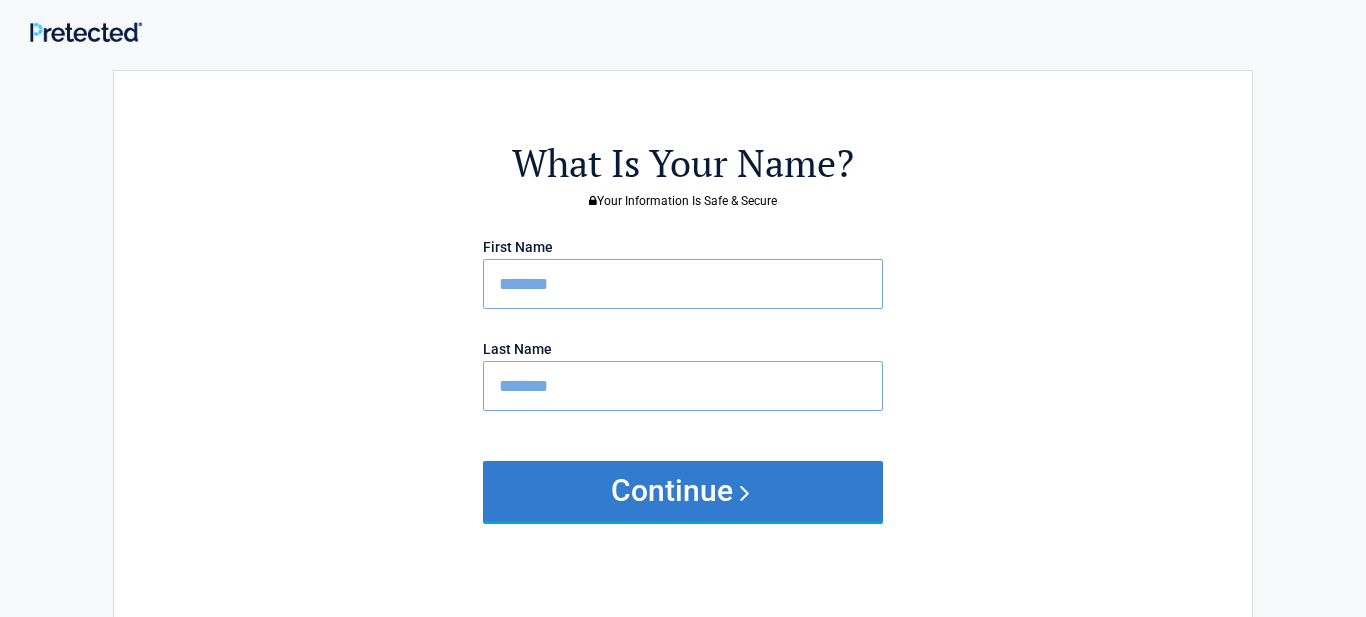 click on "Continue" at bounding box center [683, 491] 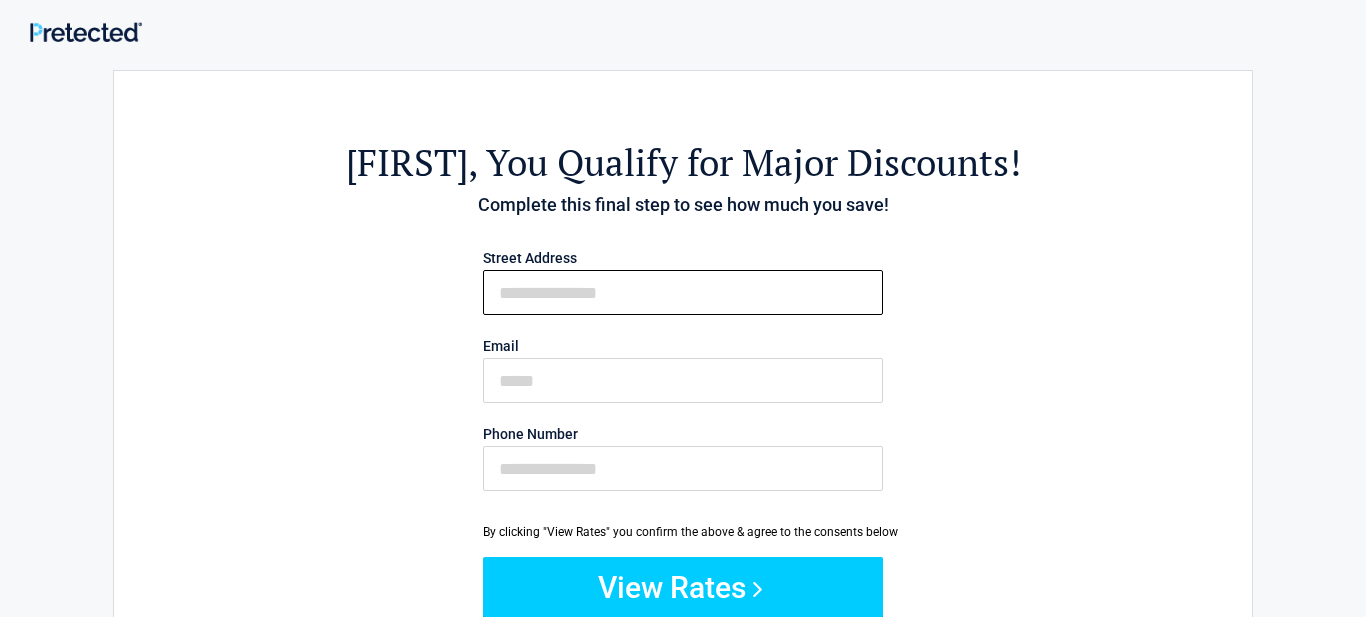 click on "First Name" at bounding box center (683, 292) 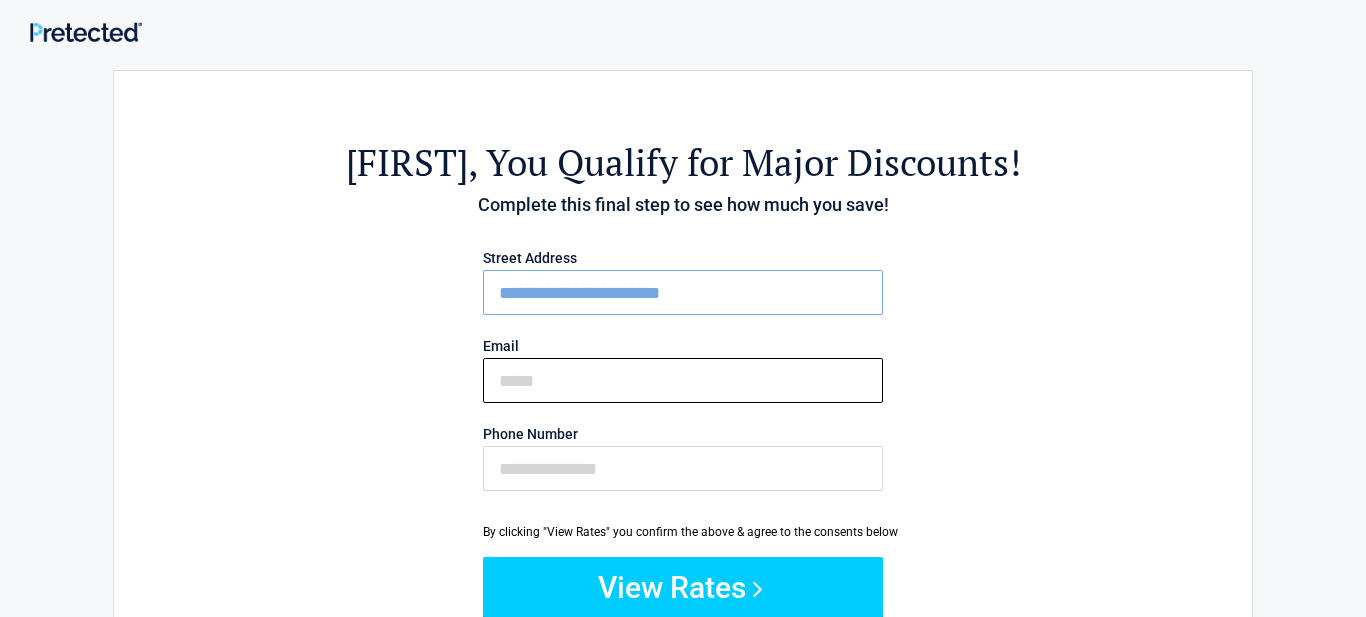 click on "Email" at bounding box center [683, 380] 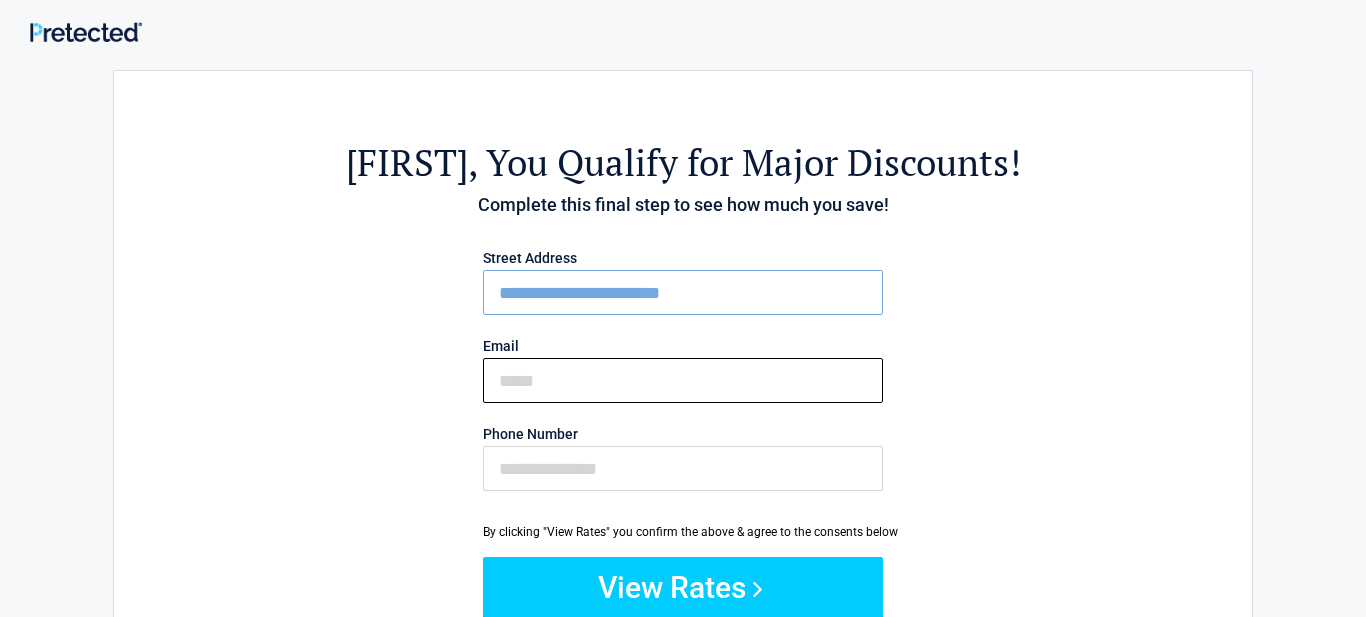 type on "**********" 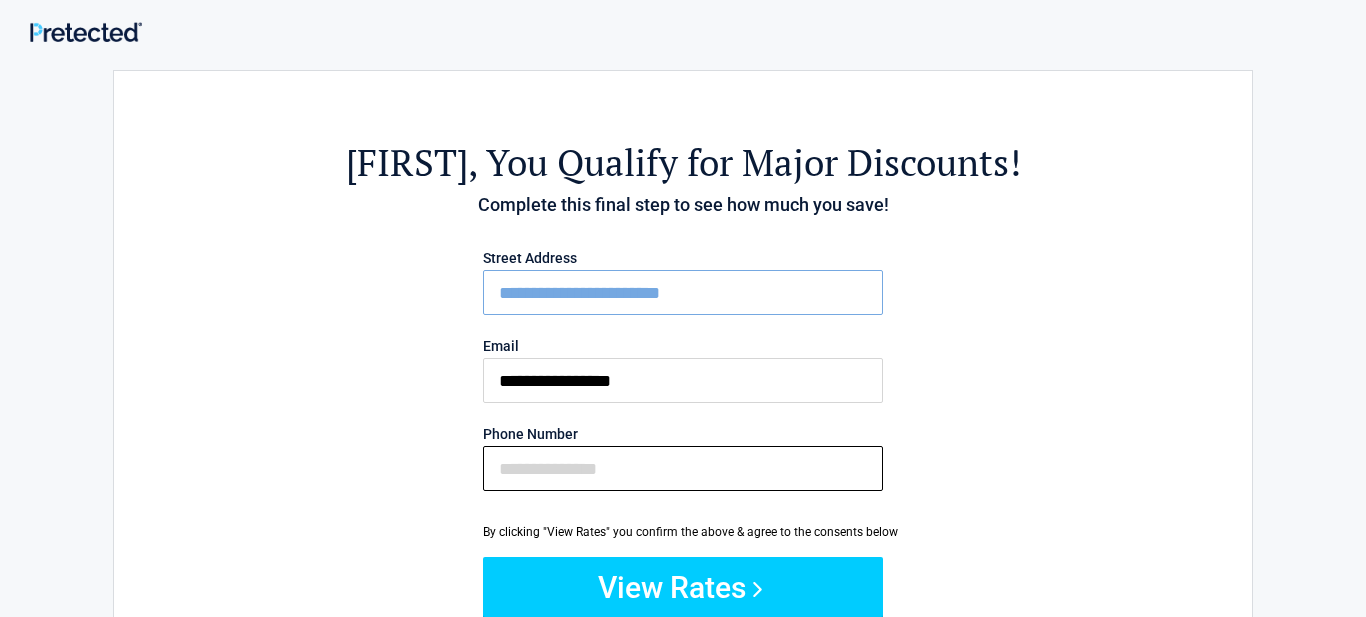 click on "Phone Number" at bounding box center (683, 468) 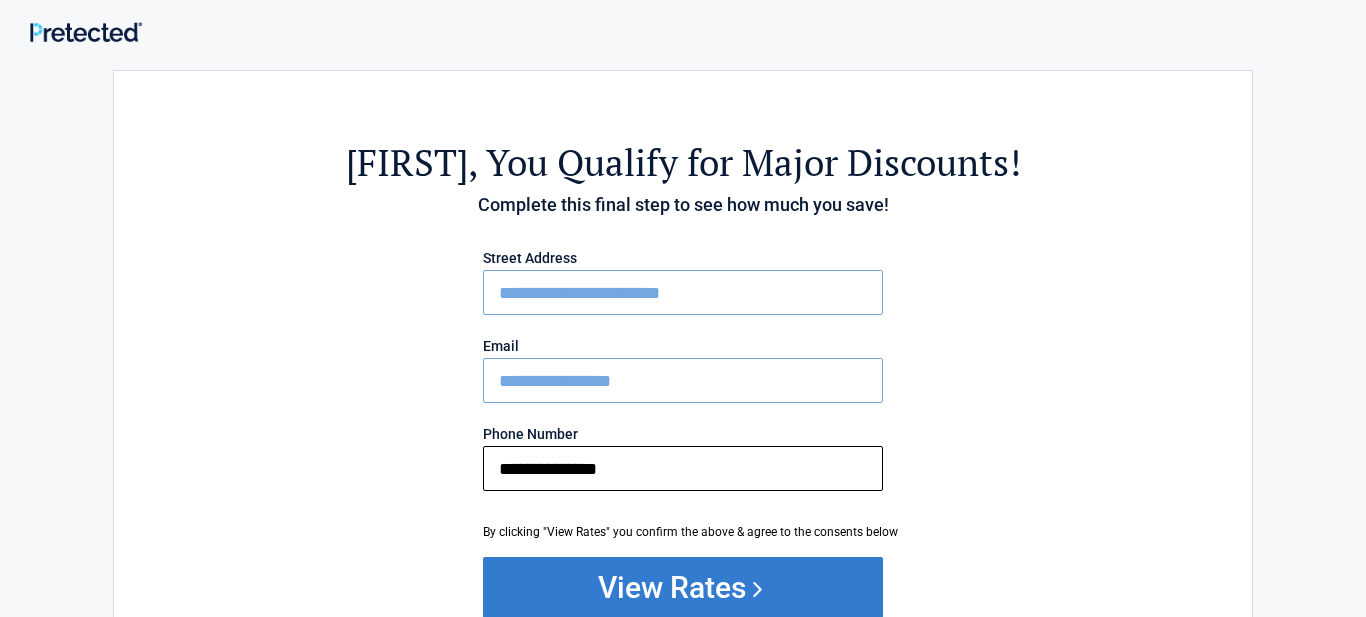 type on "**********" 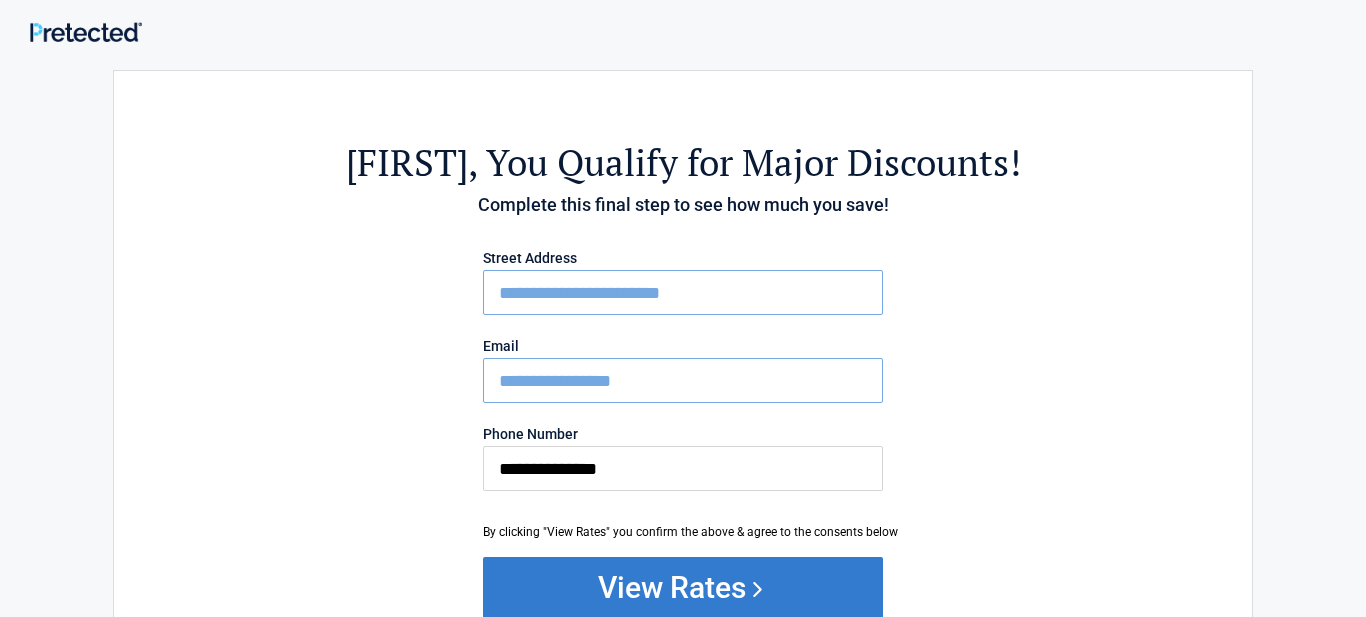 click on "View Rates" at bounding box center (683, 587) 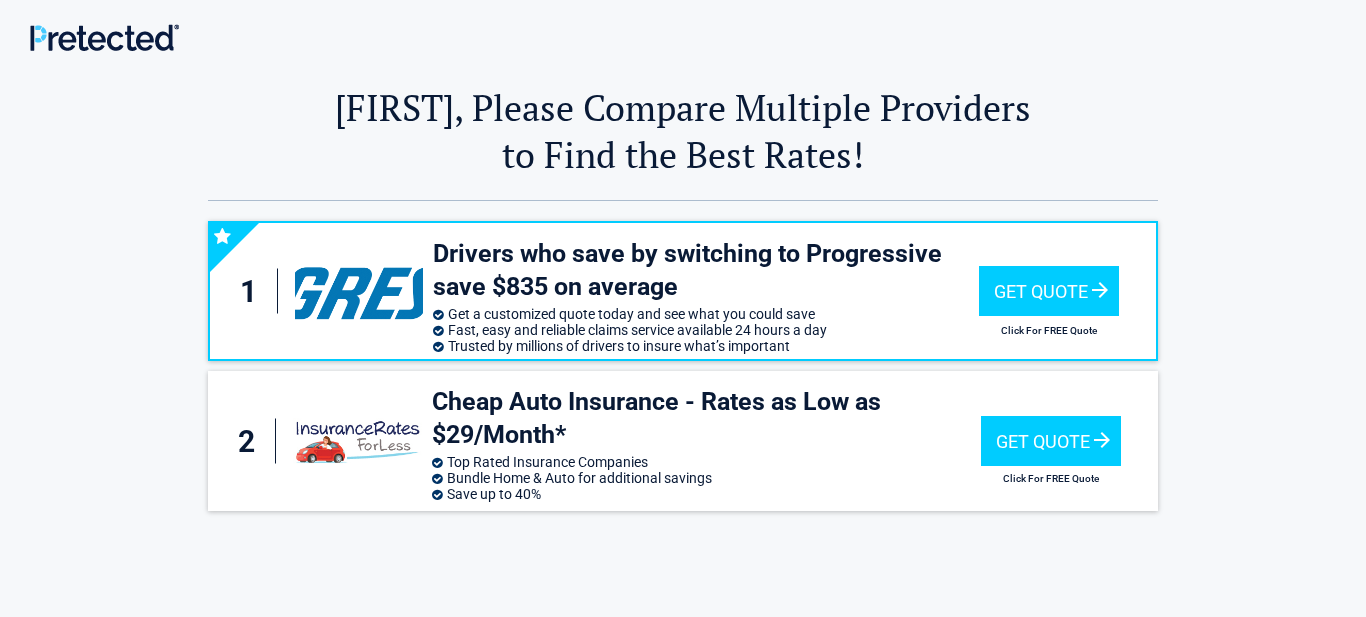 scroll, scrollTop: 0, scrollLeft: 0, axis: both 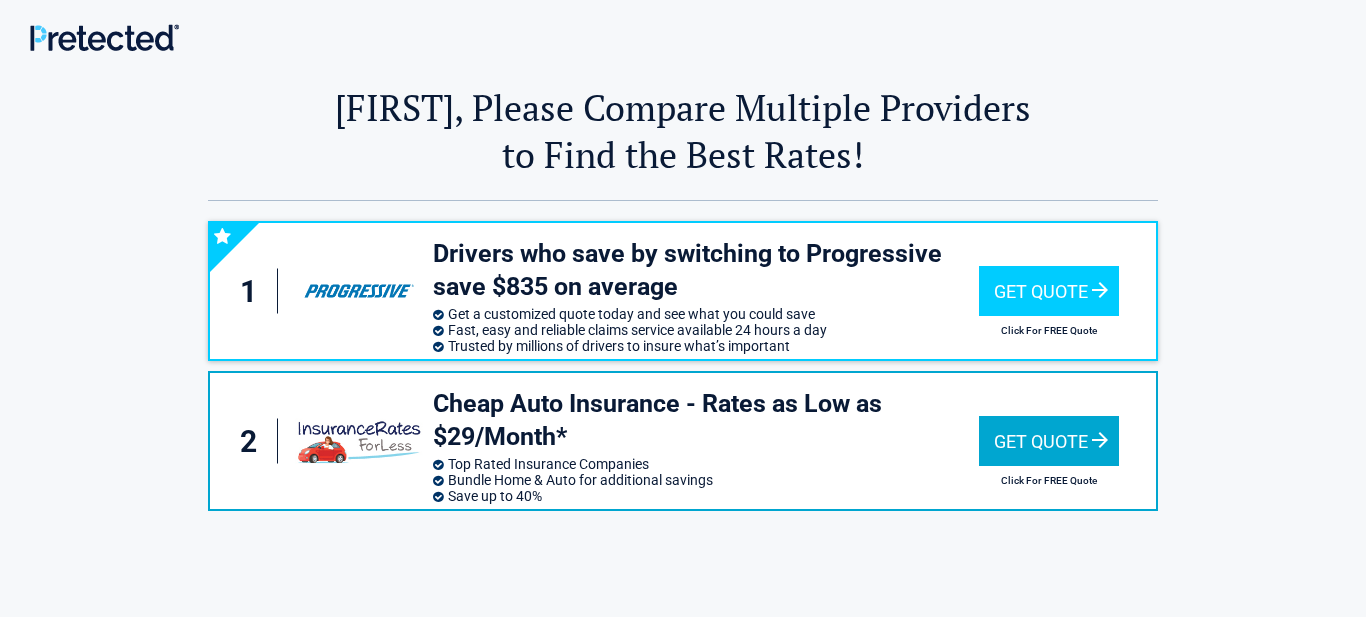 click on "Get Quote" at bounding box center [1049, 441] 